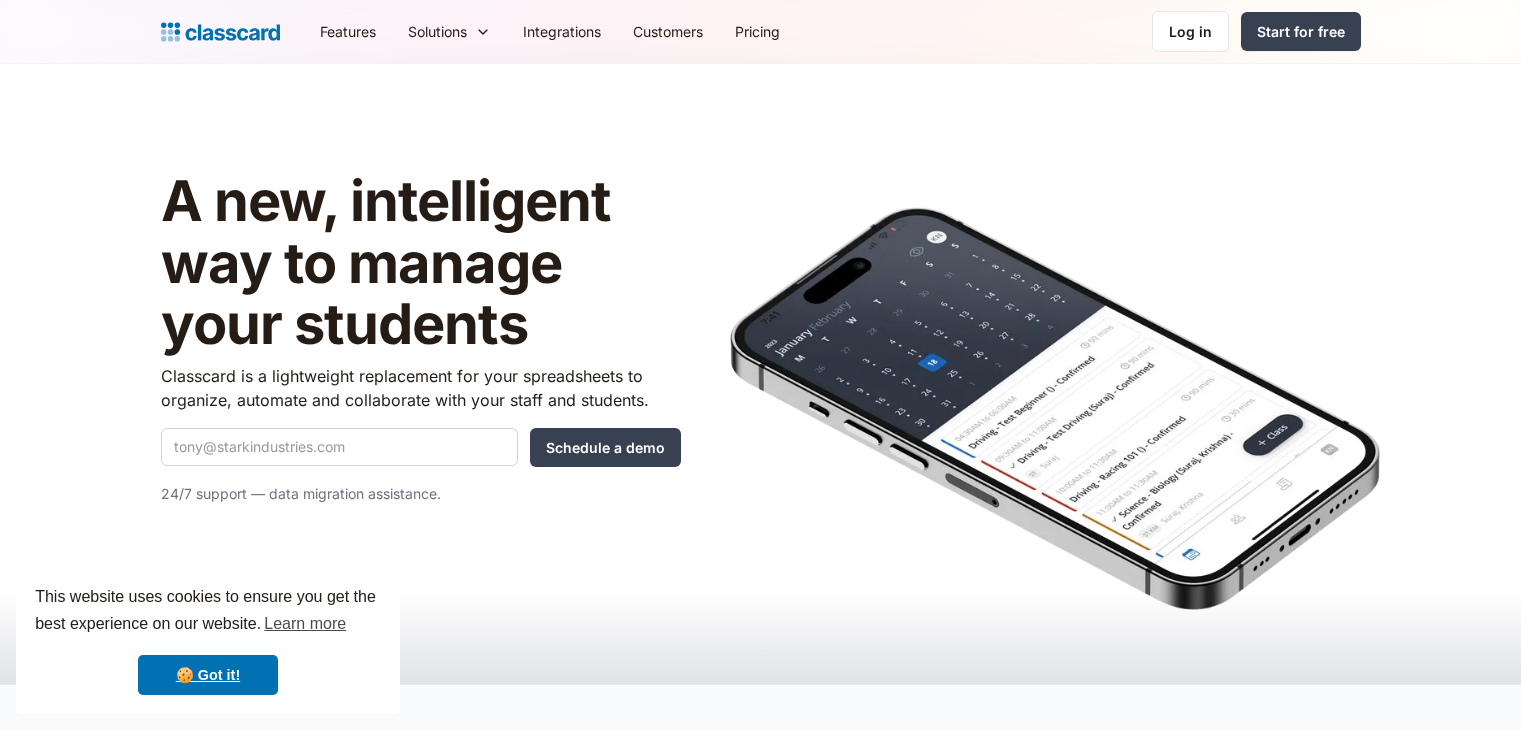 scroll, scrollTop: 0, scrollLeft: 0, axis: both 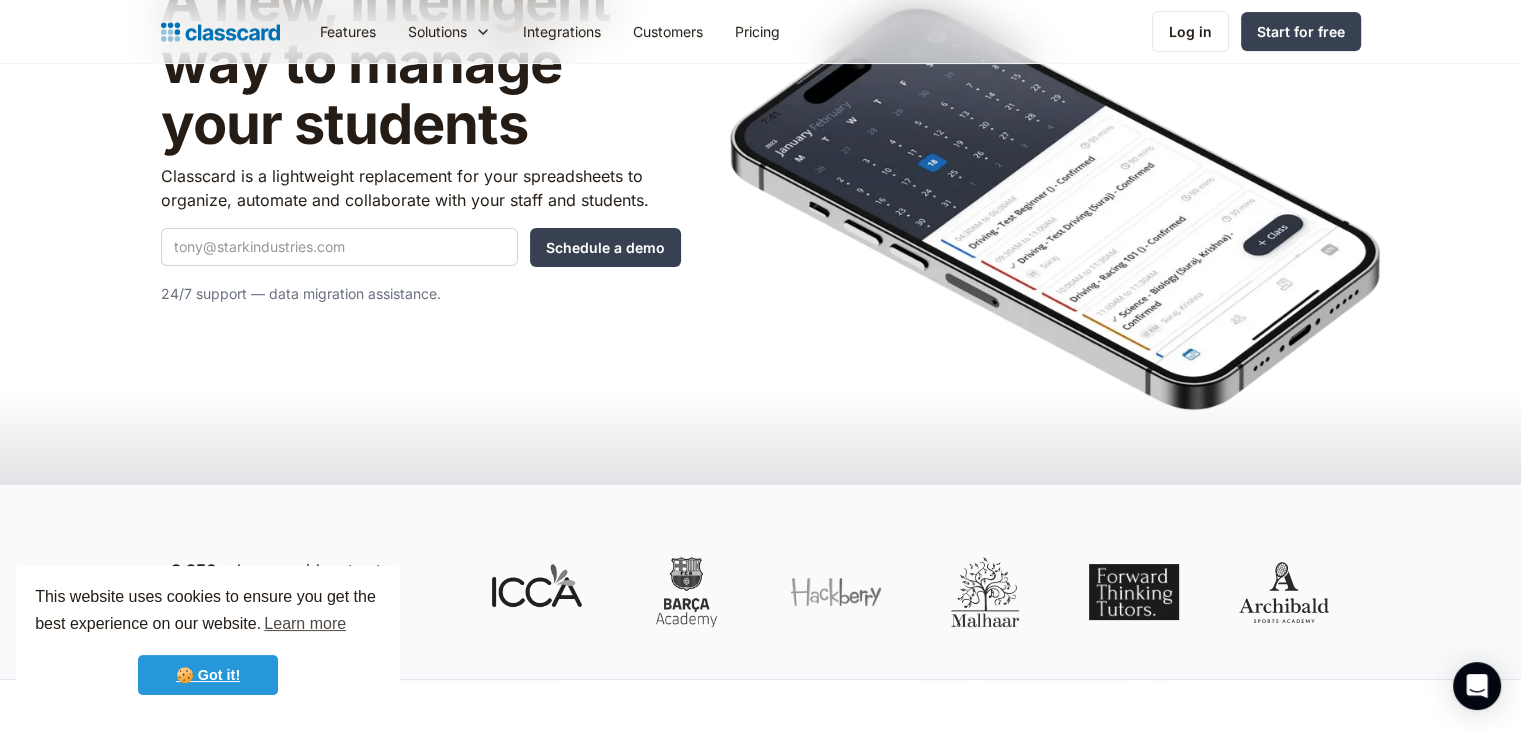 click on "🍪 Got it!" at bounding box center (208, 675) 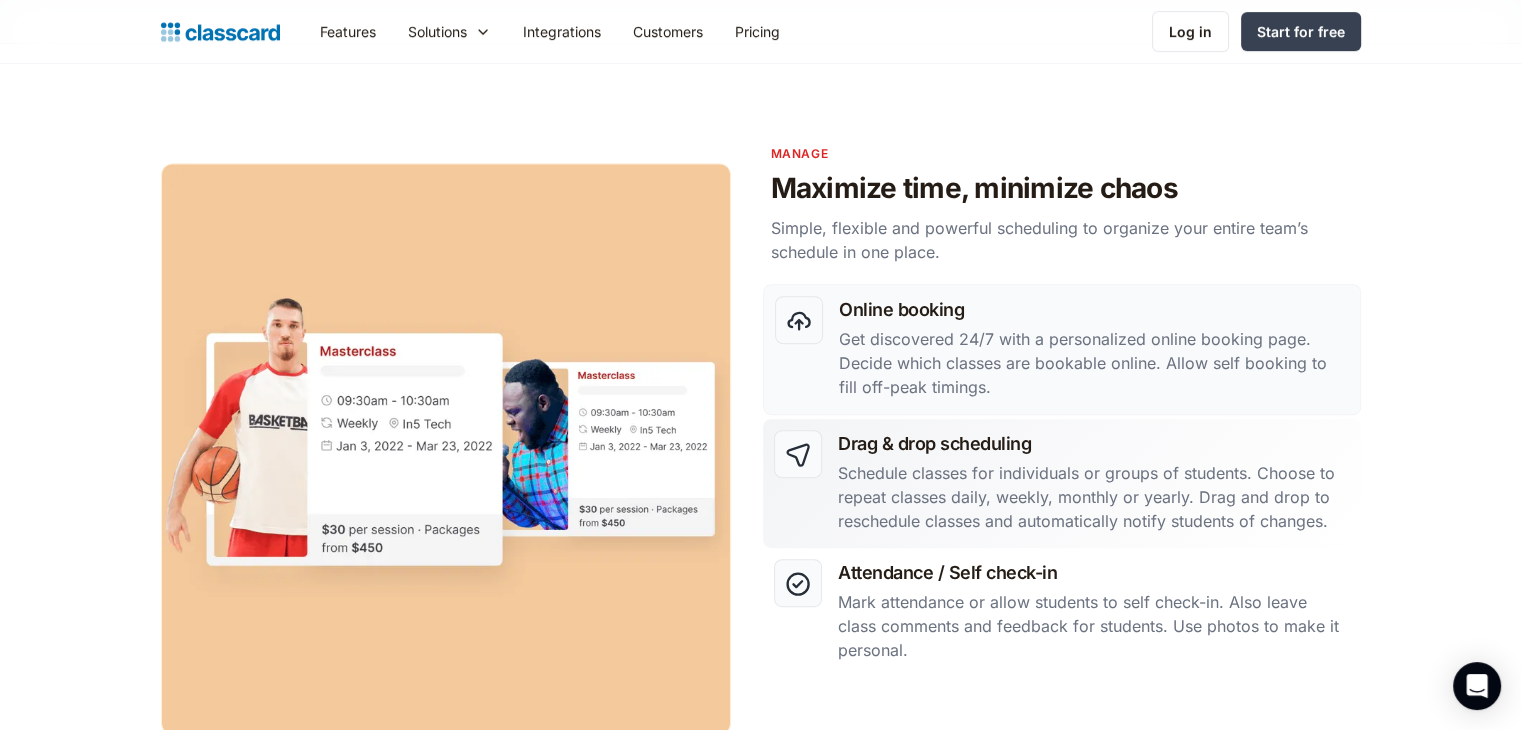 scroll, scrollTop: 900, scrollLeft: 0, axis: vertical 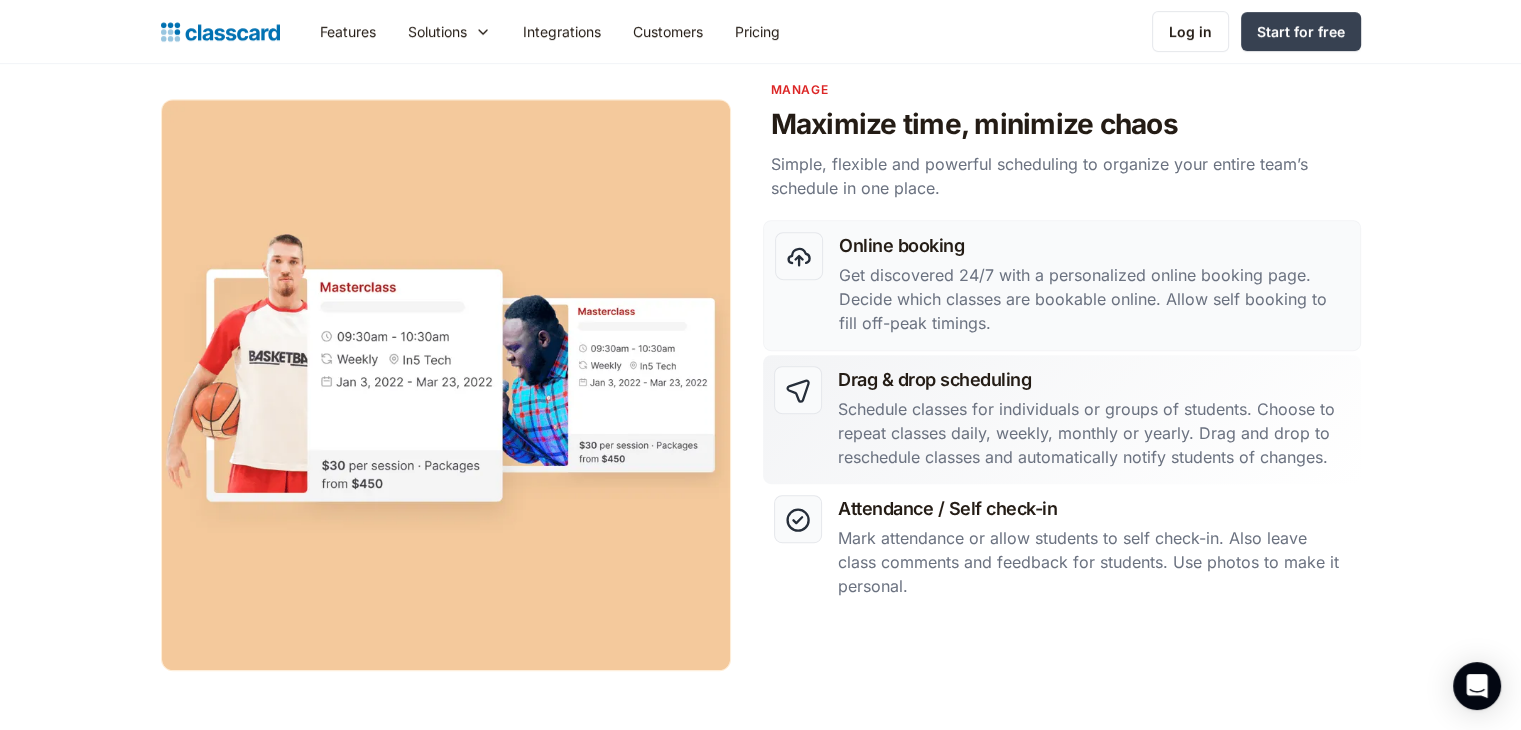 click on "Schedule classes for individuals or groups of students. Choose to repeat classes daily, weekly, monthly or yearly. Drag and drop to reschedule classes and automatically notify students of changes." at bounding box center [1093, 433] 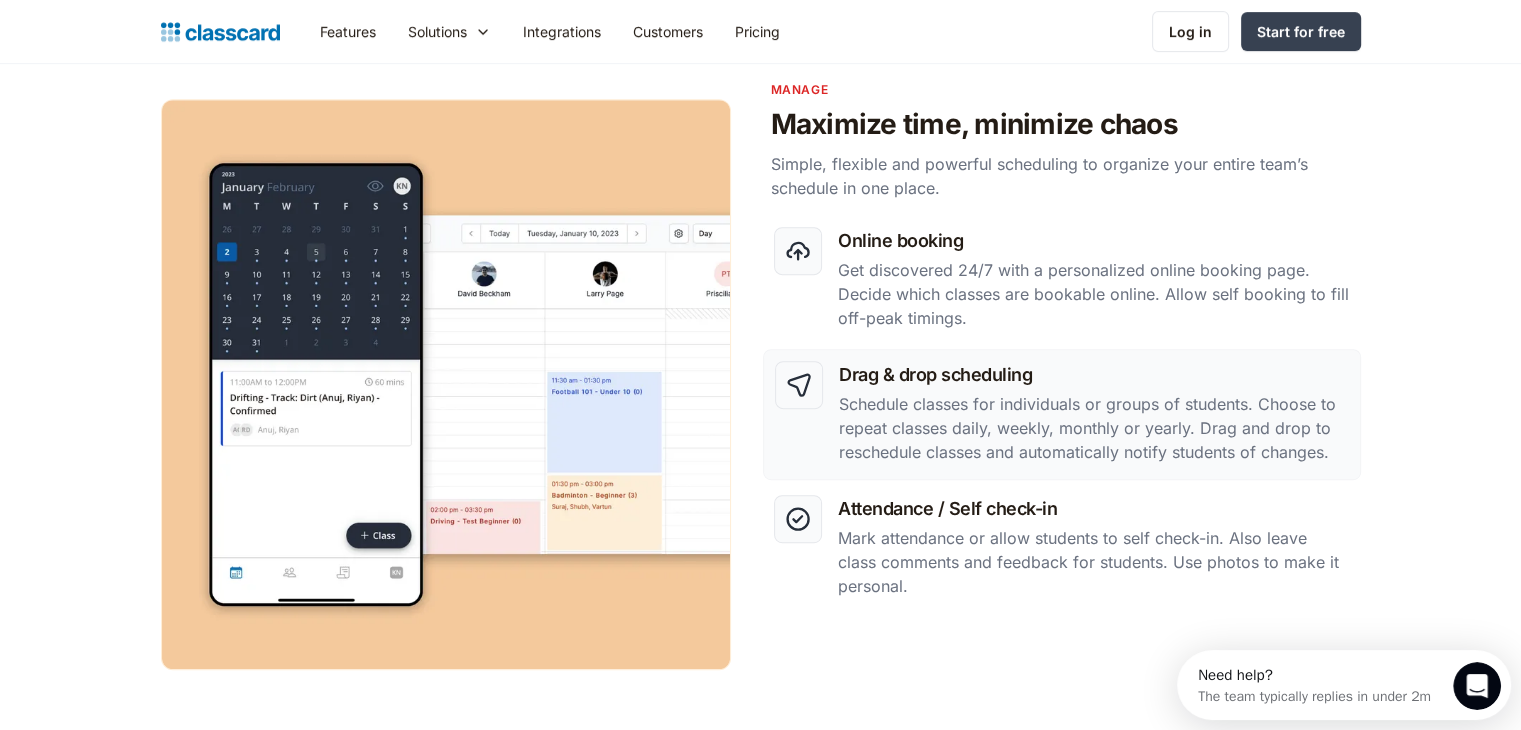 scroll, scrollTop: 0, scrollLeft: 0, axis: both 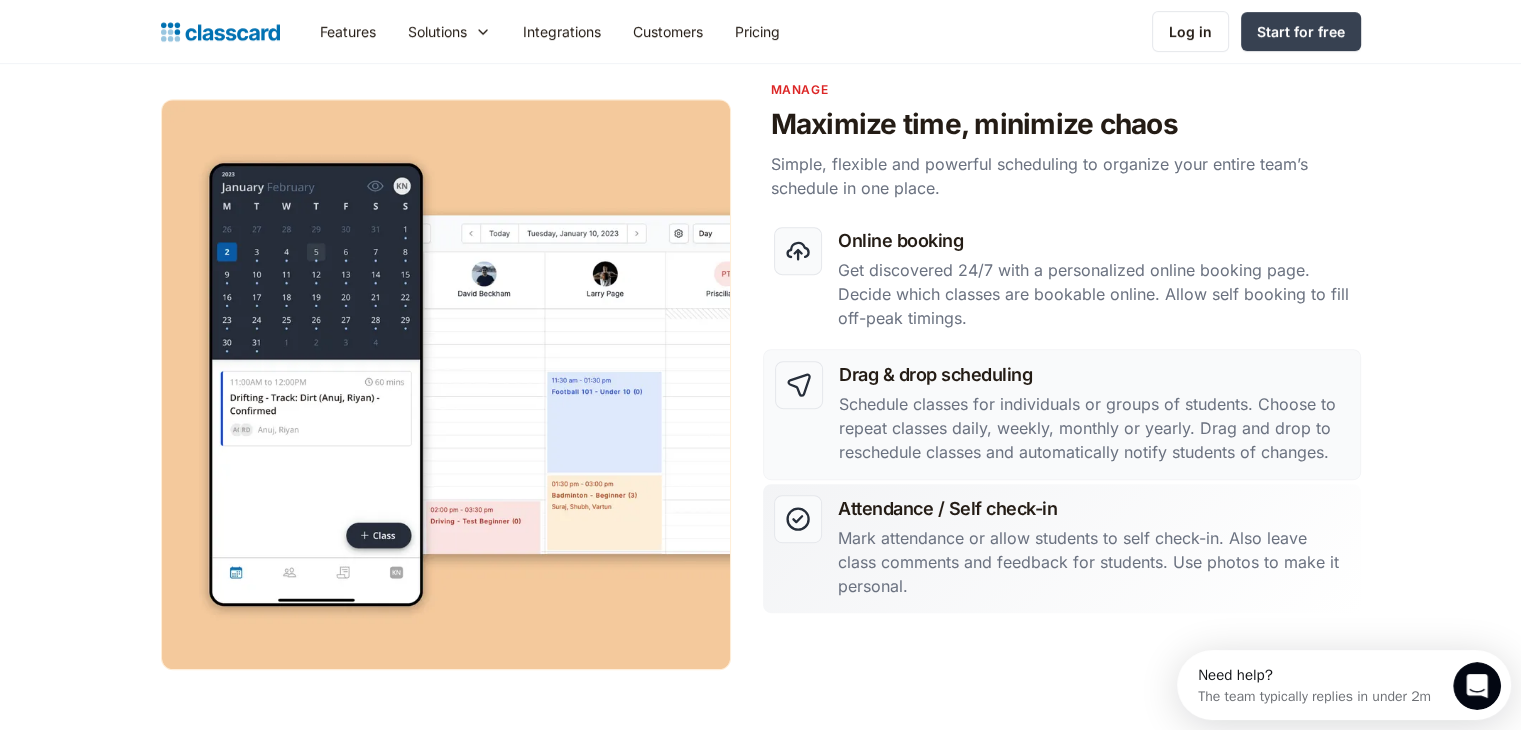 click on "Attendance / Self check-in" at bounding box center (1093, 508) 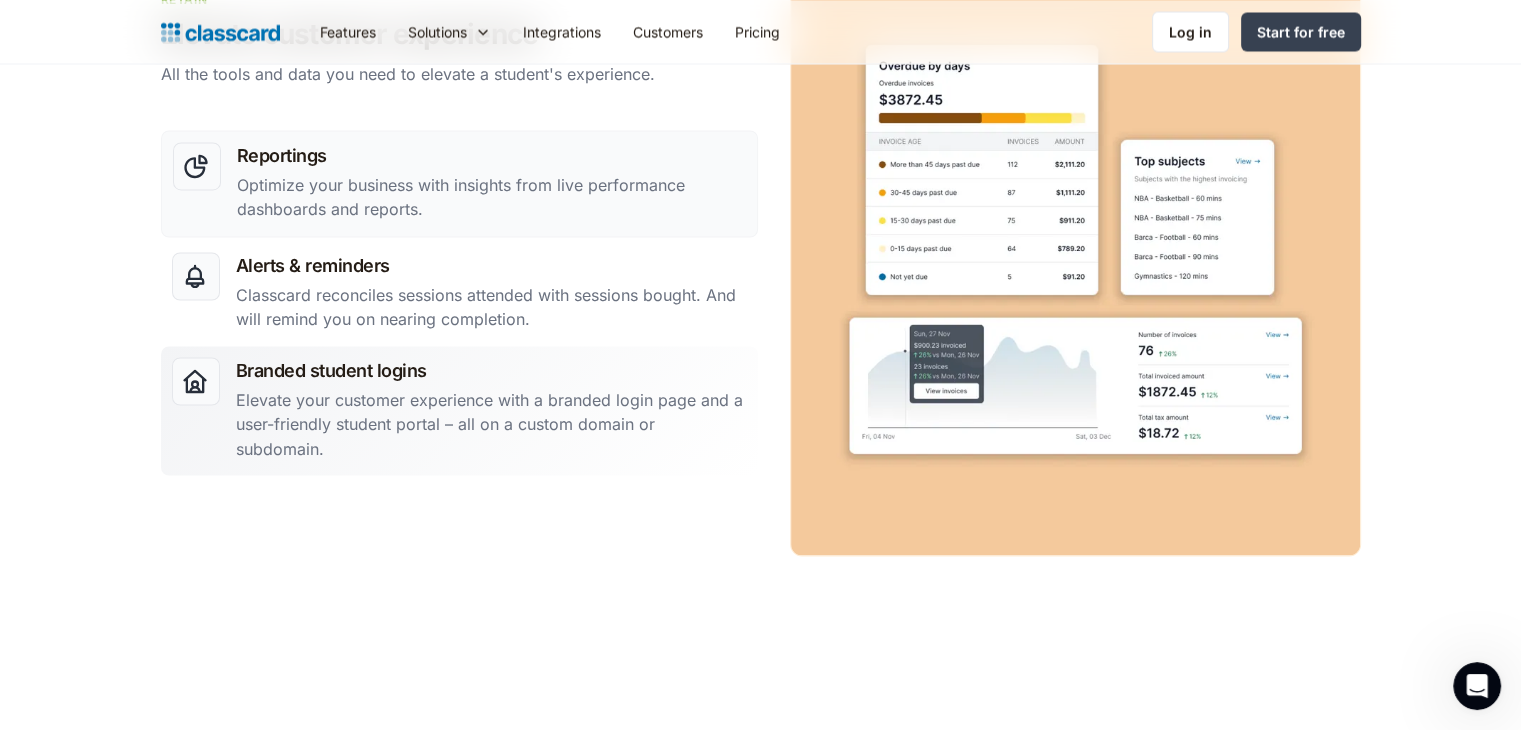 scroll, scrollTop: 3400, scrollLeft: 0, axis: vertical 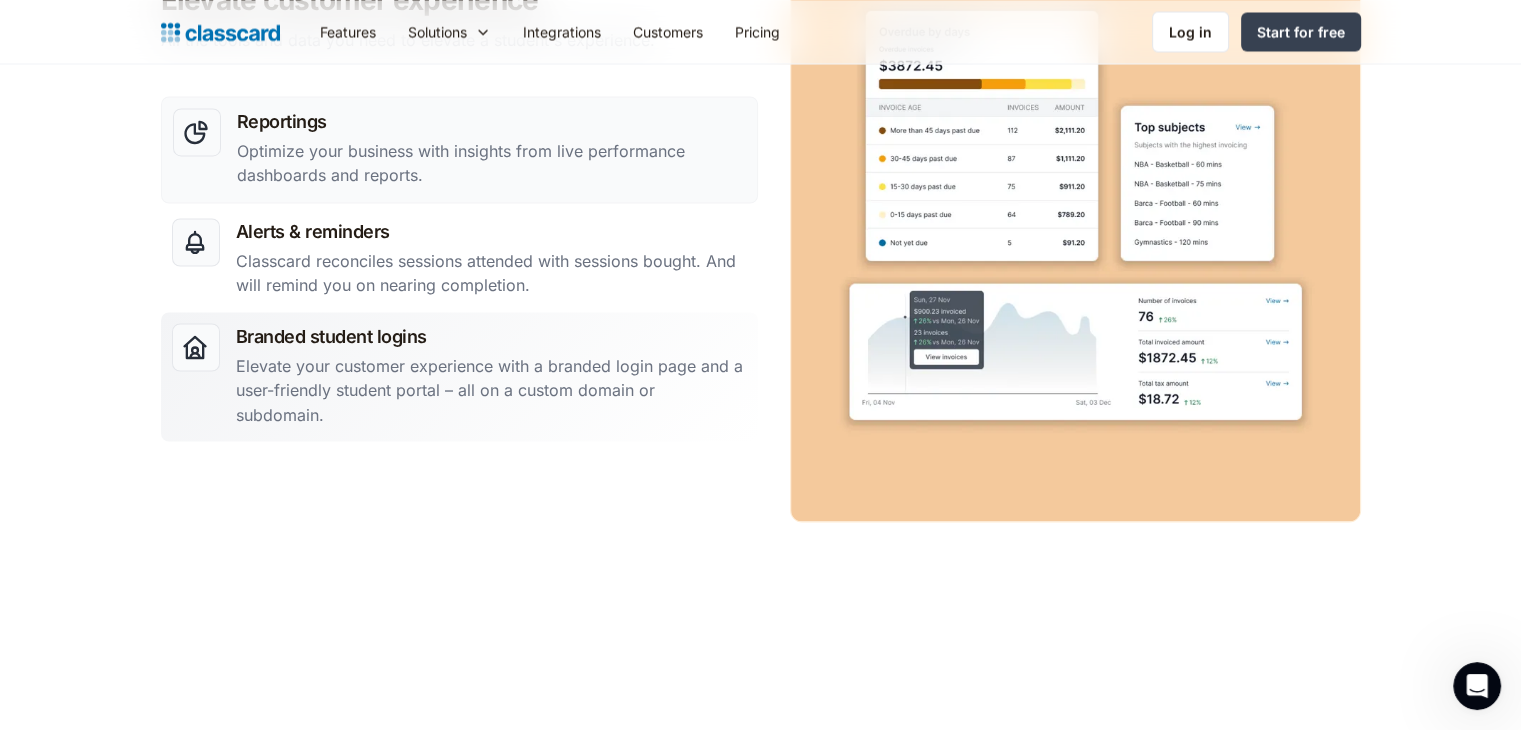 click on "Elevate your customer experience with a branded login page and a user-friendly student portal – all on a custom domain or subdomain." at bounding box center (491, 390) 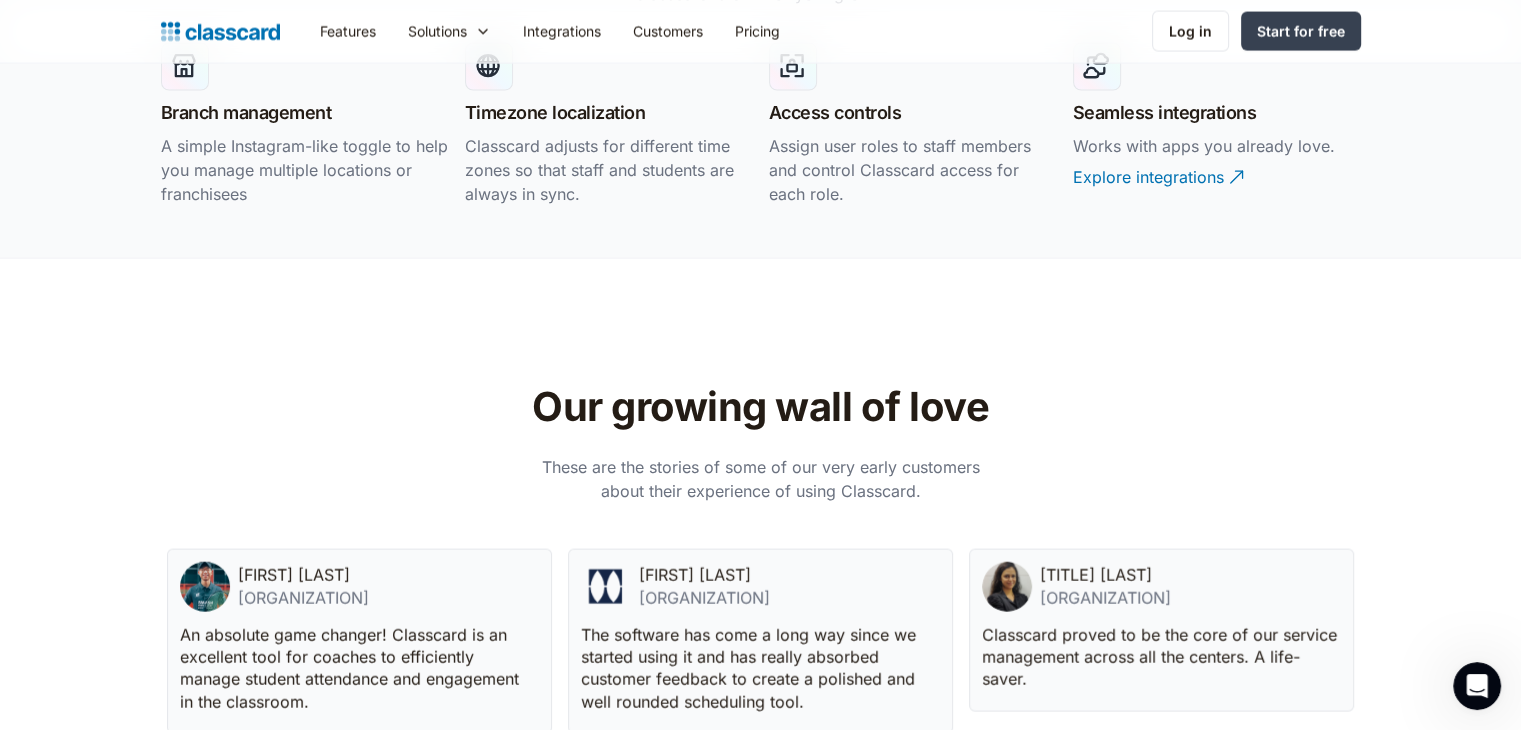 scroll, scrollTop: 4200, scrollLeft: 0, axis: vertical 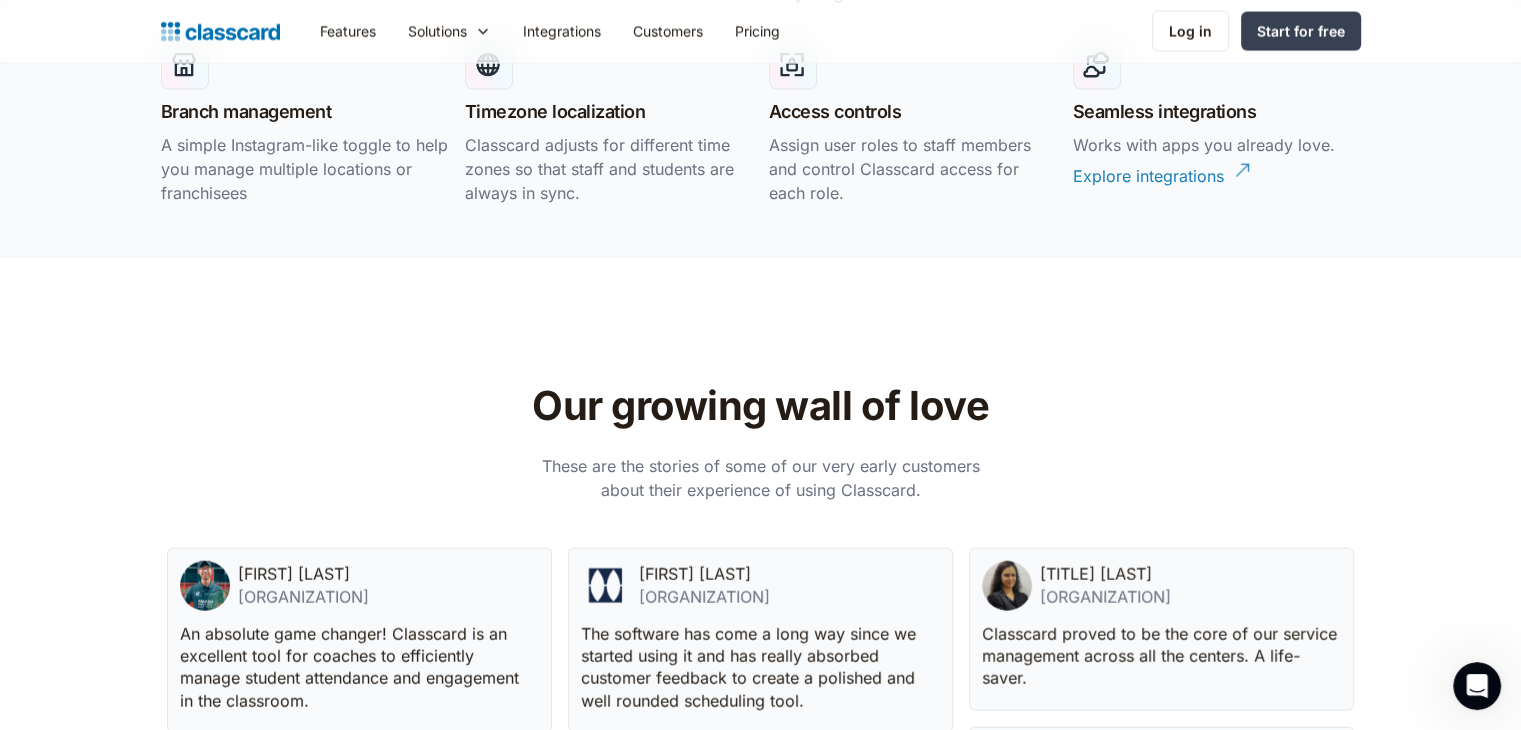 click on "Explore integrations" at bounding box center [1148, 168] 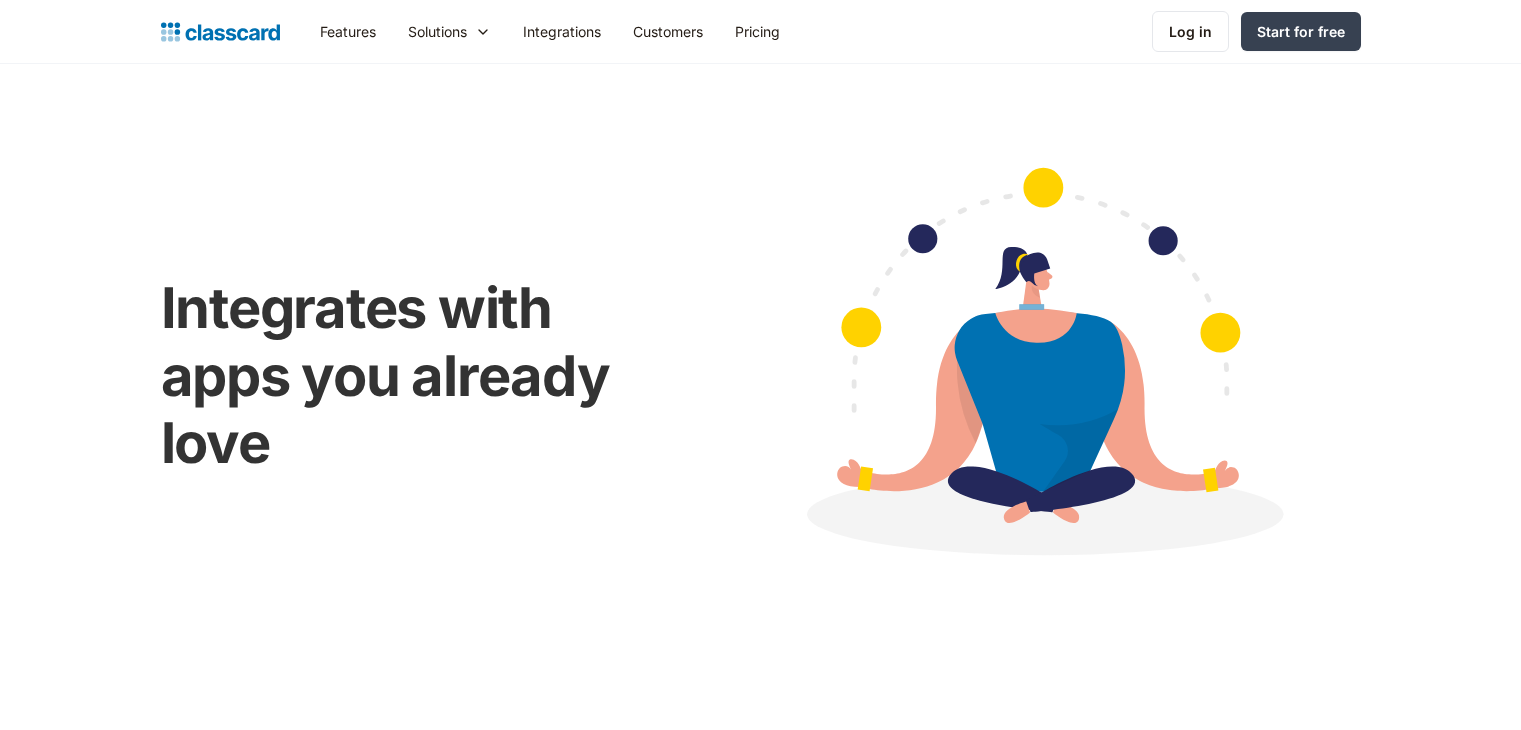 scroll, scrollTop: 0, scrollLeft: 0, axis: both 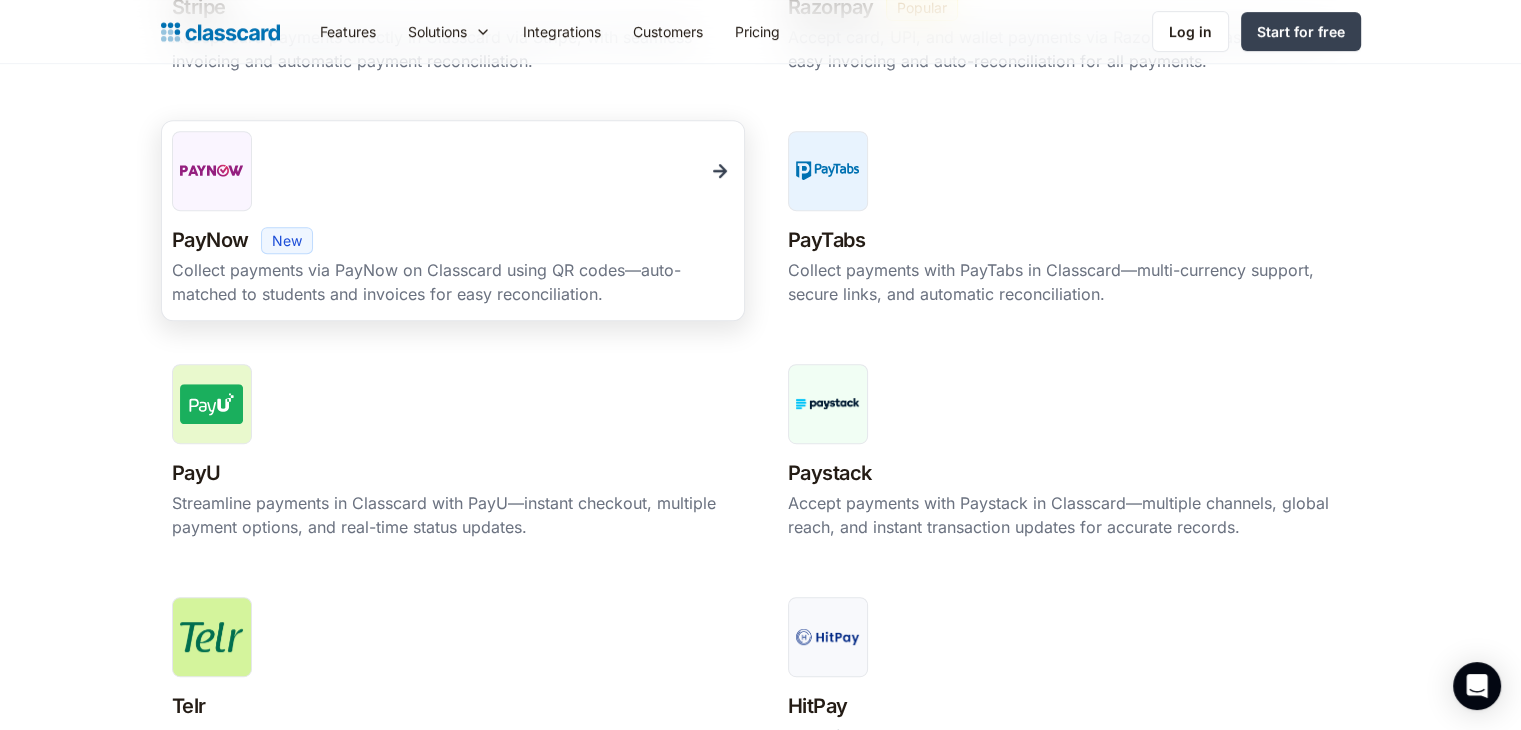 click on "PayNow New Beta Popular" at bounding box center [453, 240] 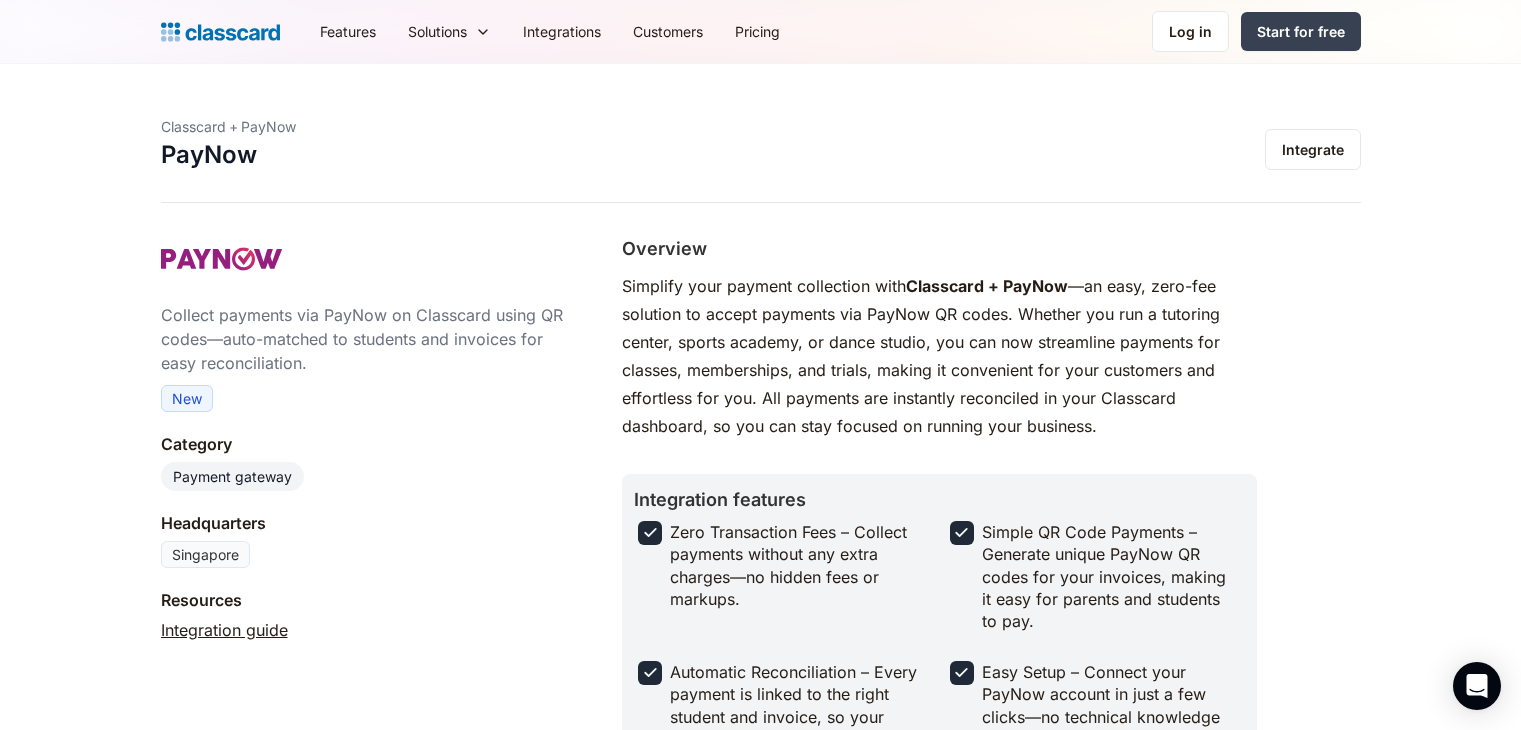 scroll, scrollTop: 0, scrollLeft: 0, axis: both 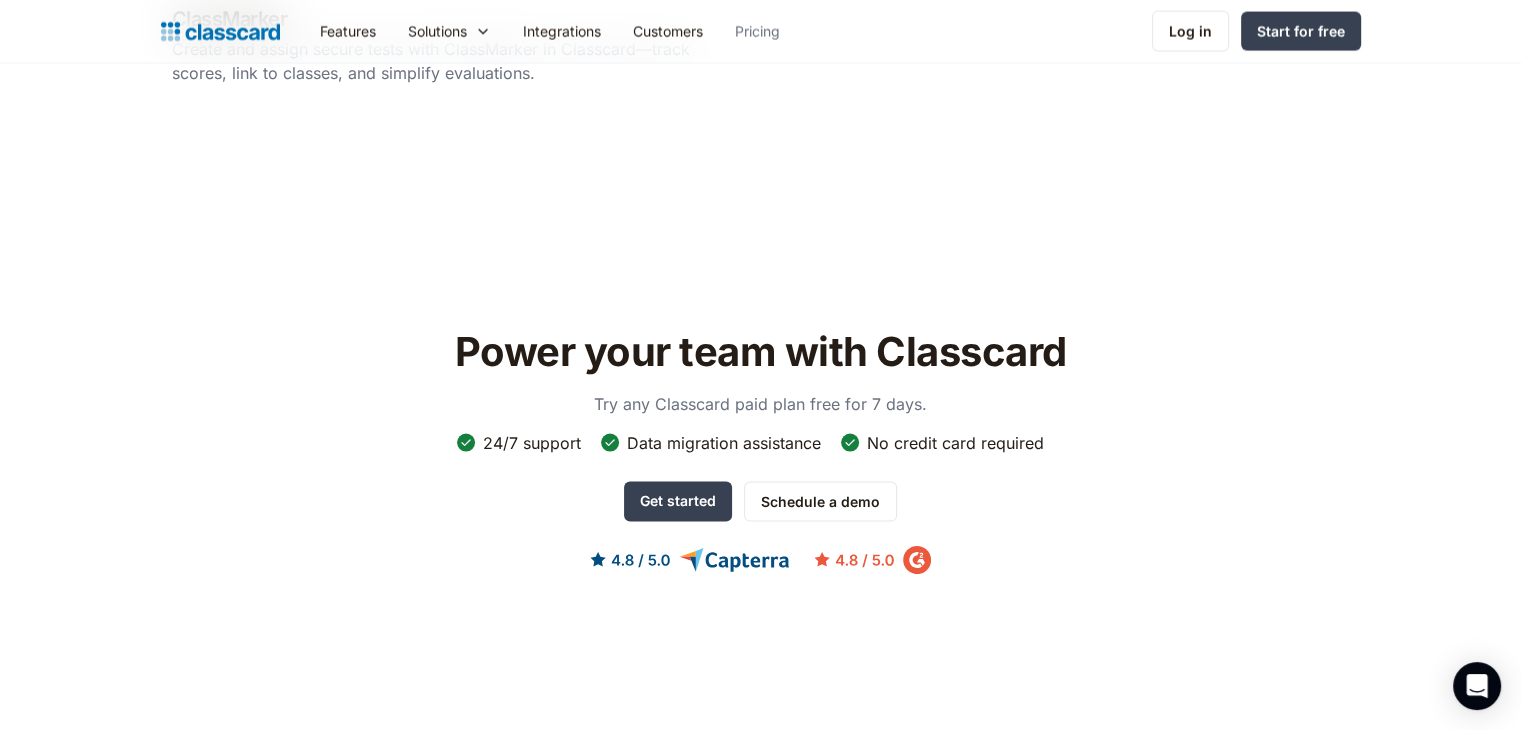 click on "Pricing" at bounding box center (757, 31) 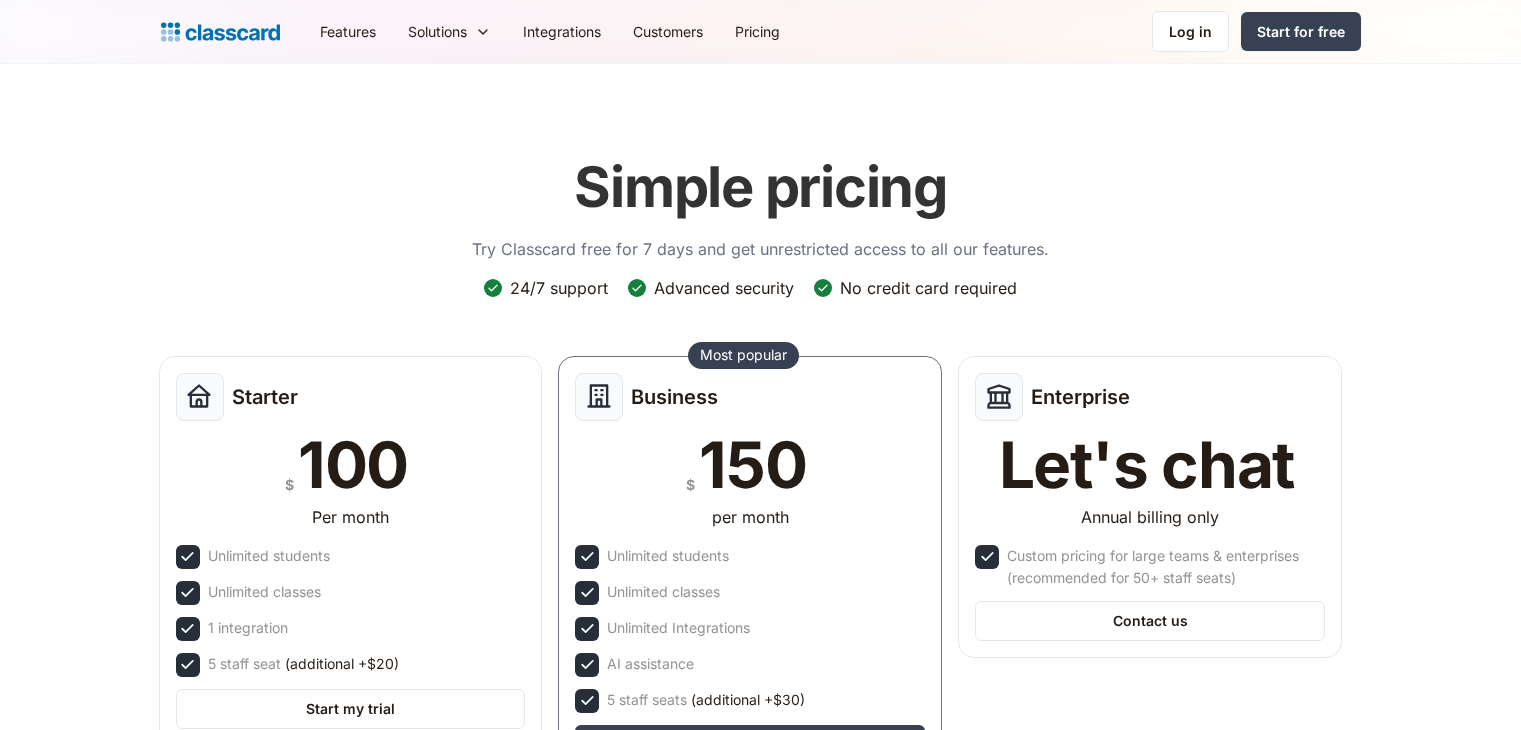 scroll, scrollTop: 0, scrollLeft: 0, axis: both 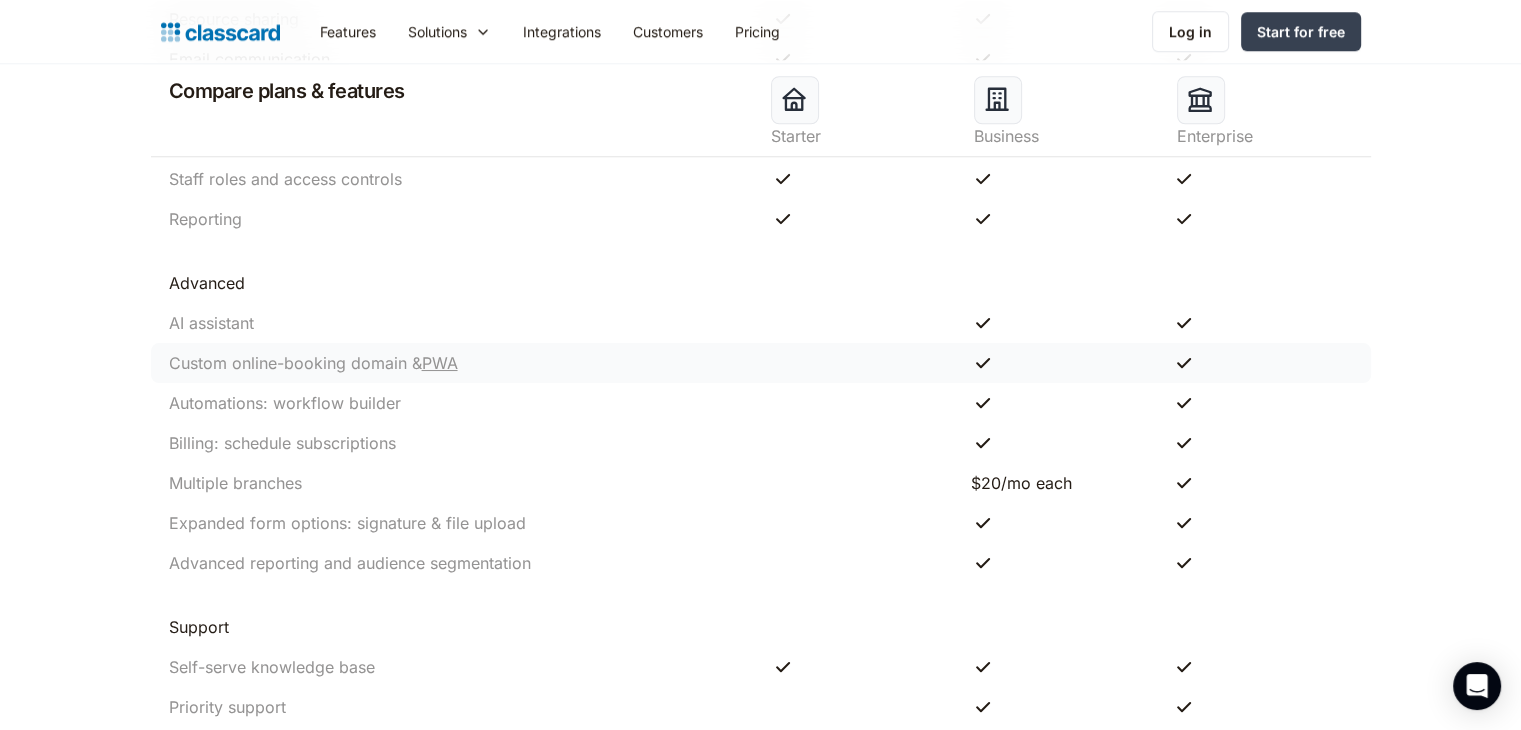 click on "PWA" at bounding box center [440, 363] 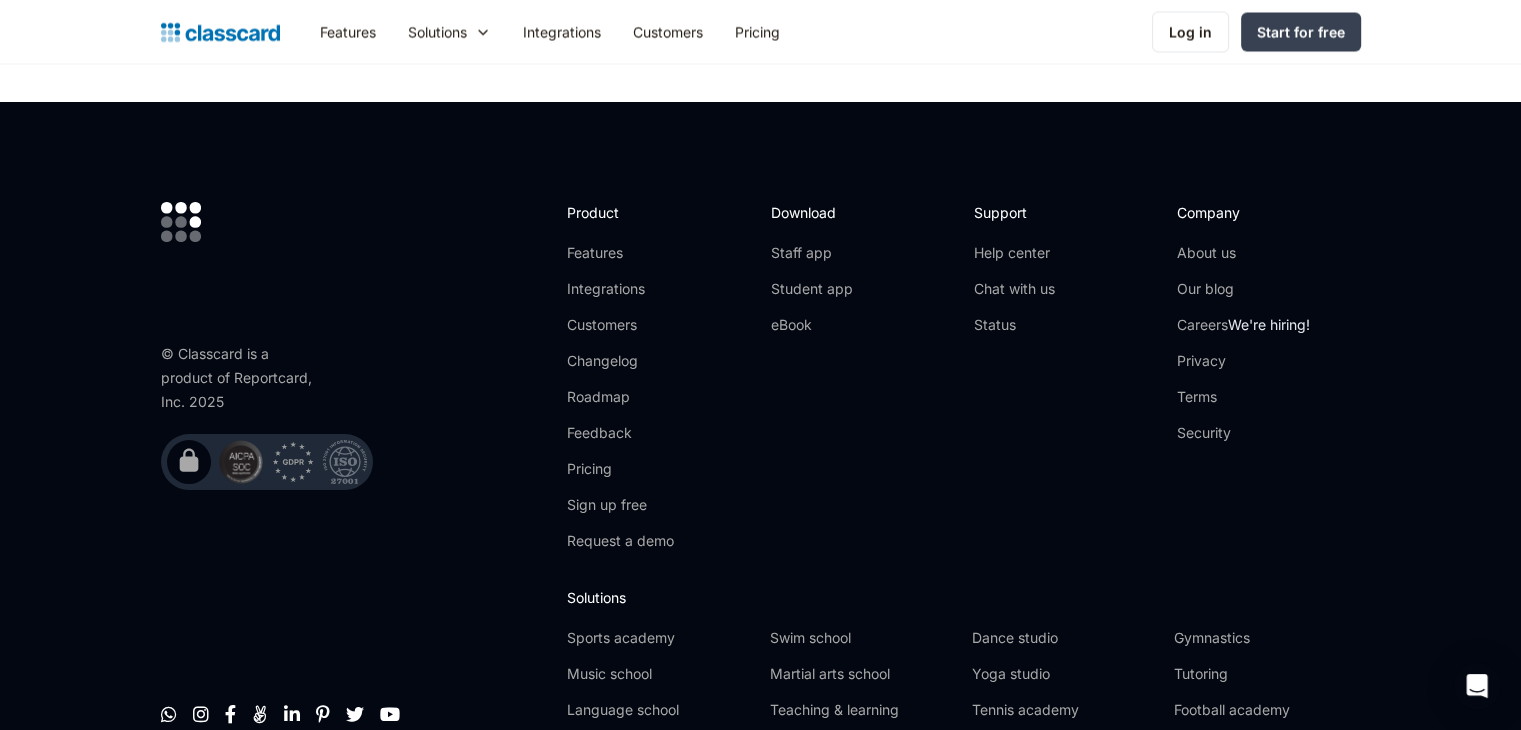 scroll, scrollTop: 3800, scrollLeft: 0, axis: vertical 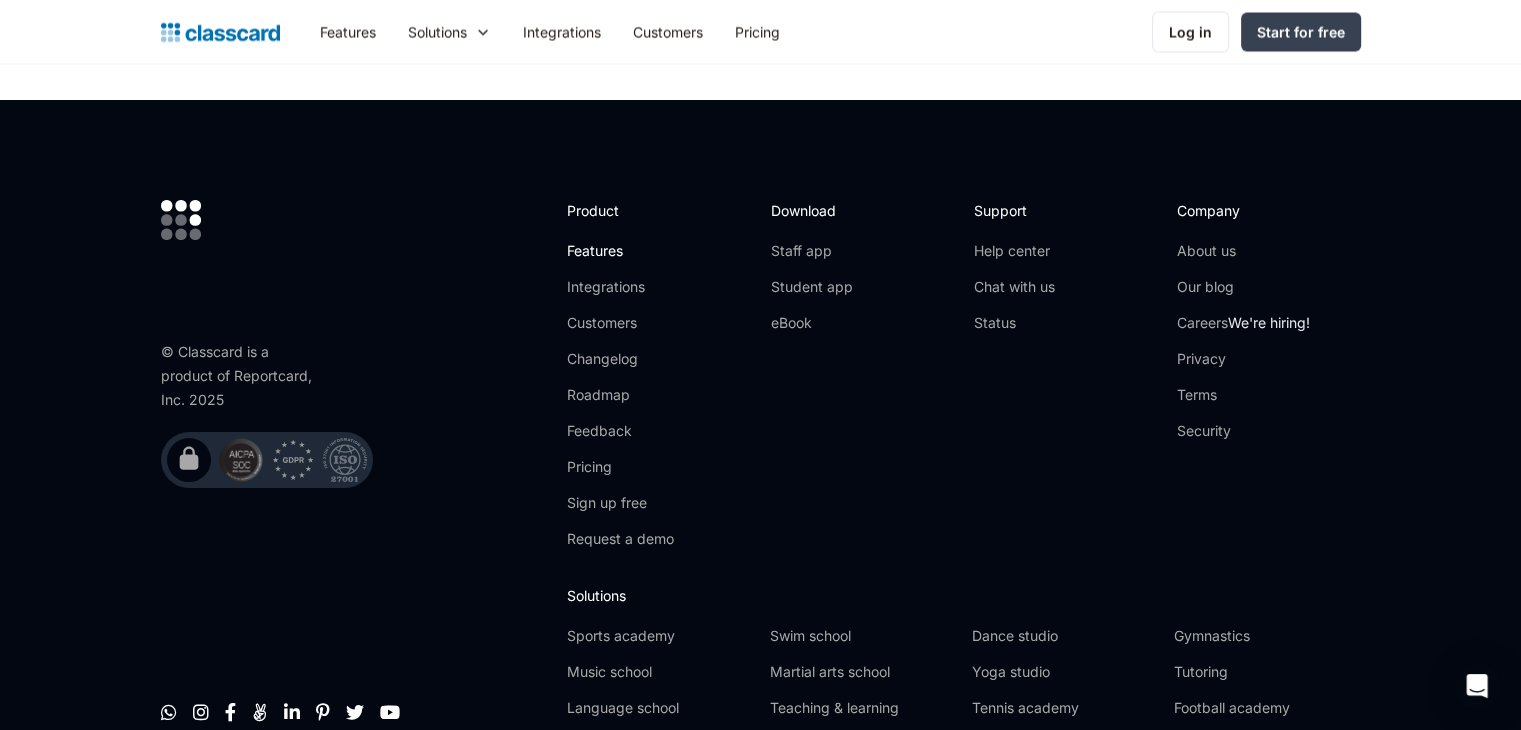click on "Features" at bounding box center (620, 251) 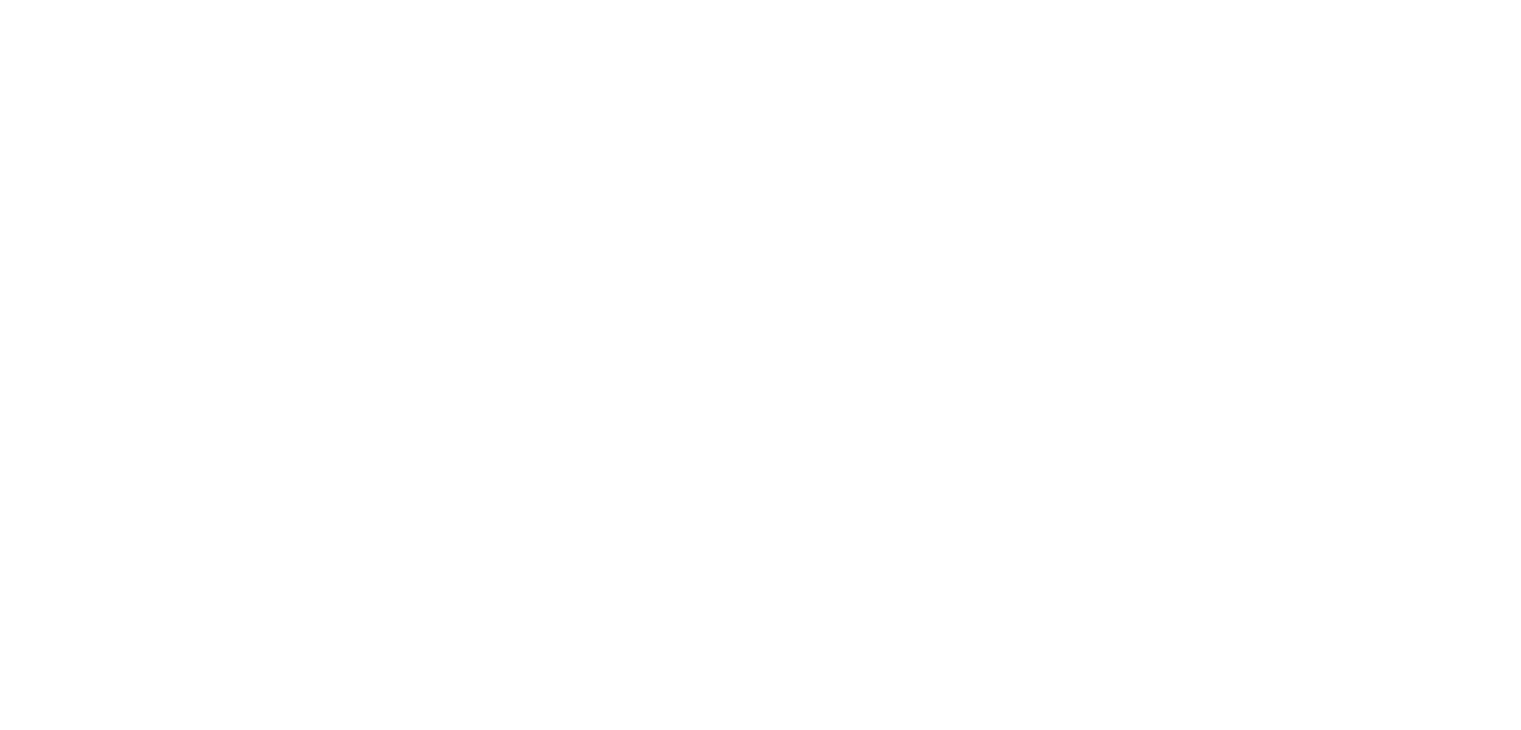 scroll, scrollTop: 0, scrollLeft: 0, axis: both 